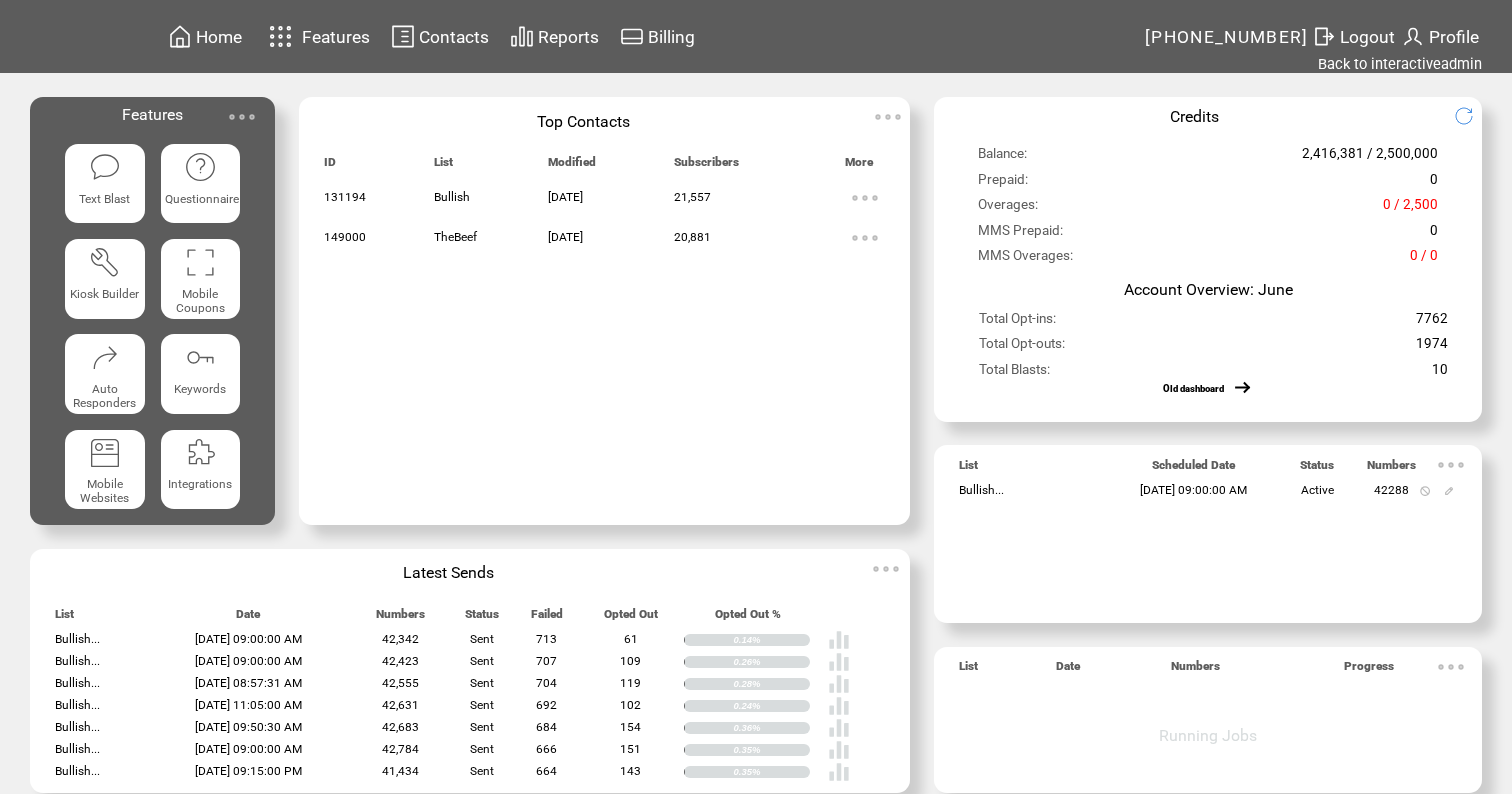 scroll, scrollTop: 0, scrollLeft: 0, axis: both 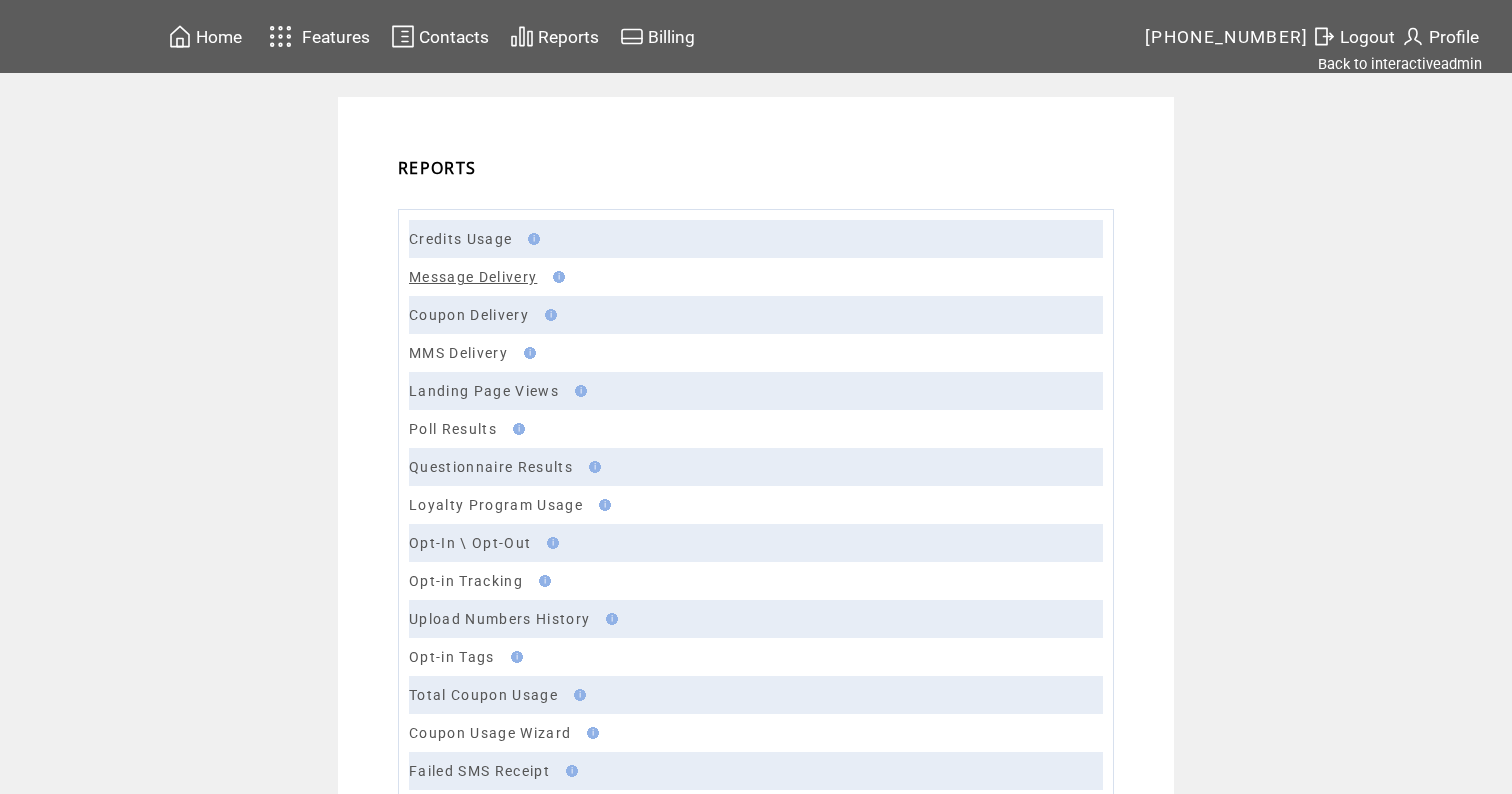 click on "Message Delivery" at bounding box center (473, 277) 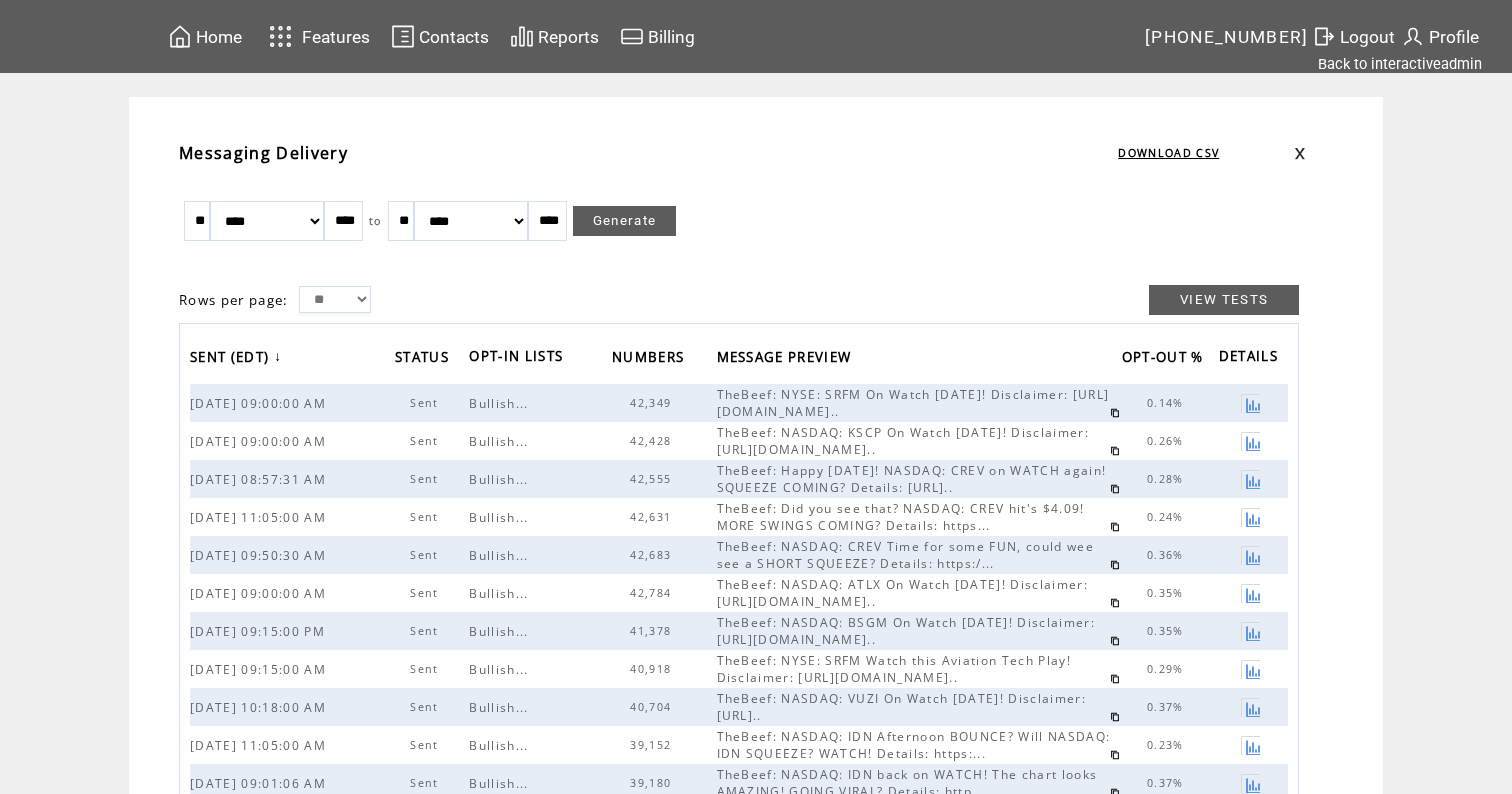 scroll, scrollTop: 0, scrollLeft: 0, axis: both 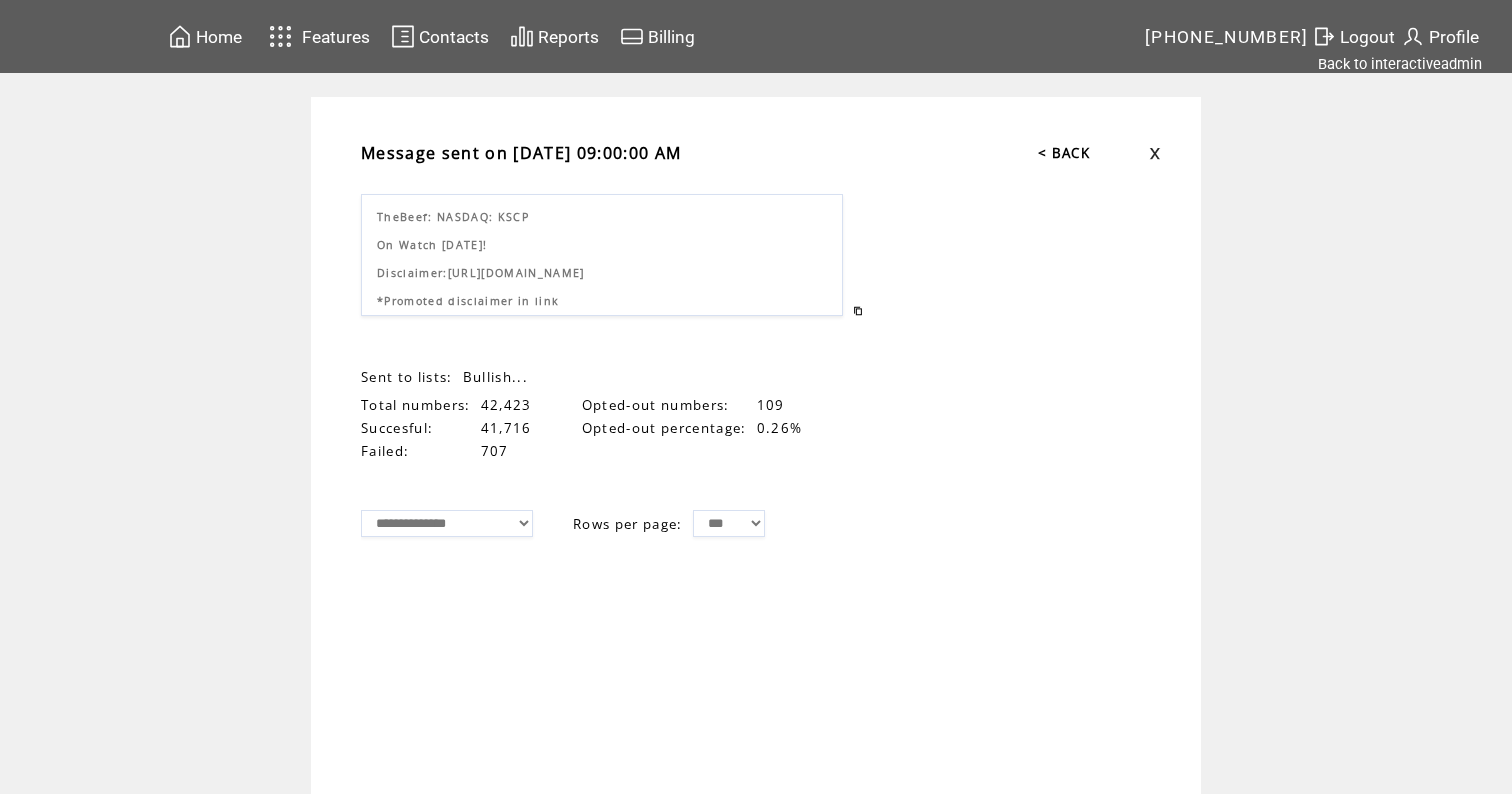 click on "< BACK" at bounding box center (1064, 153) 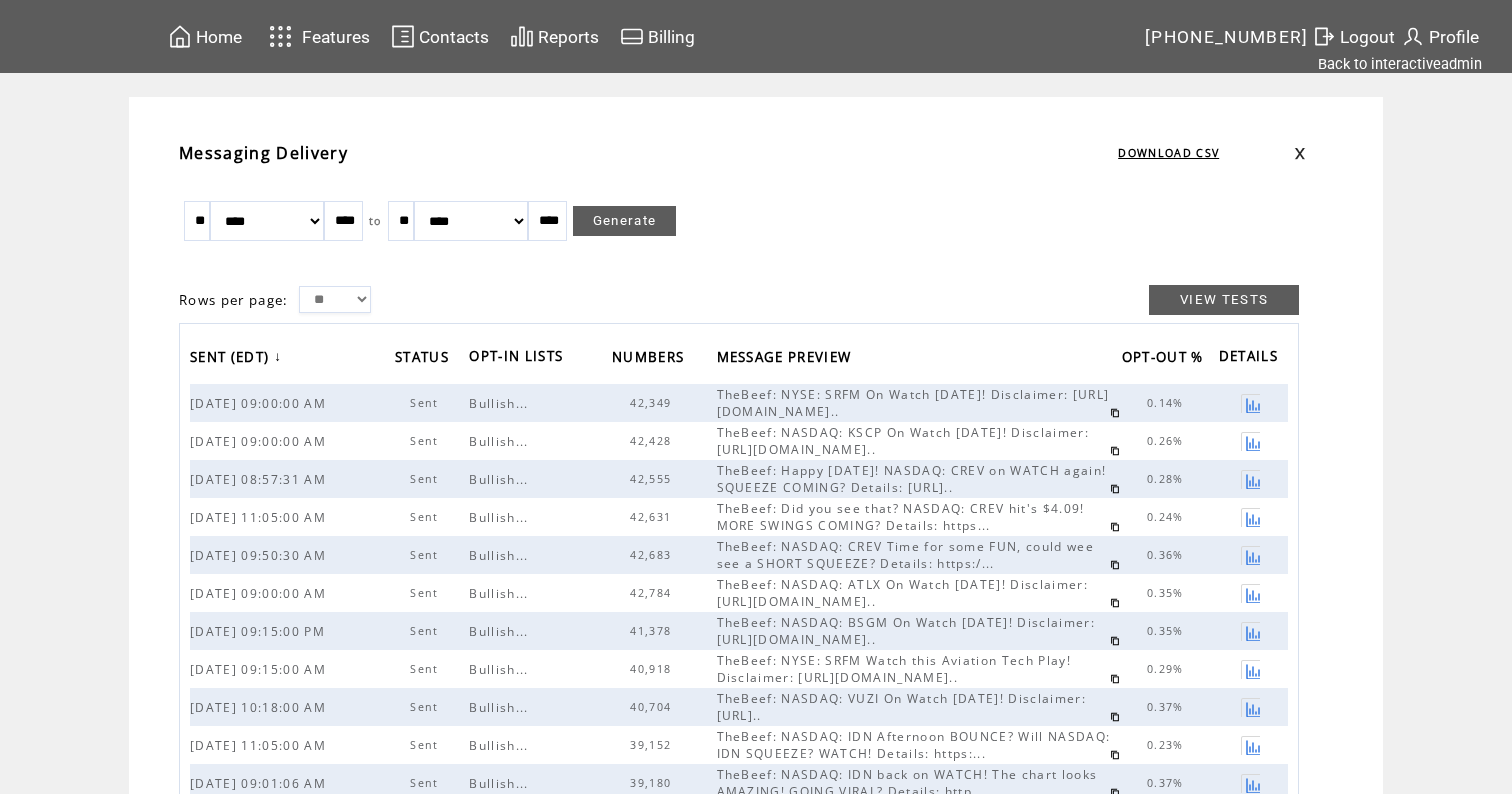 scroll, scrollTop: 0, scrollLeft: 0, axis: both 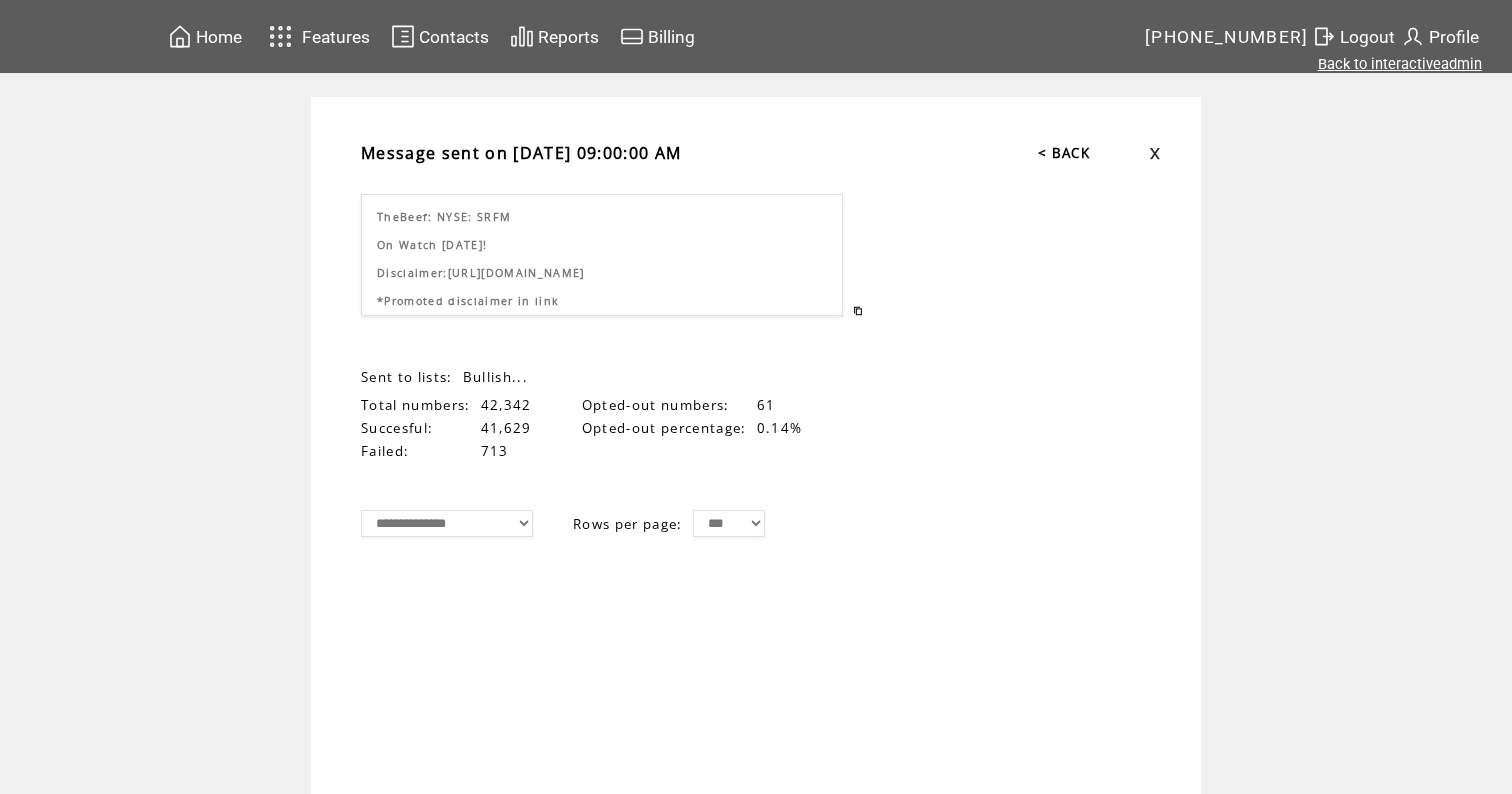 click on "Back to interactiveadmin" at bounding box center [1400, 64] 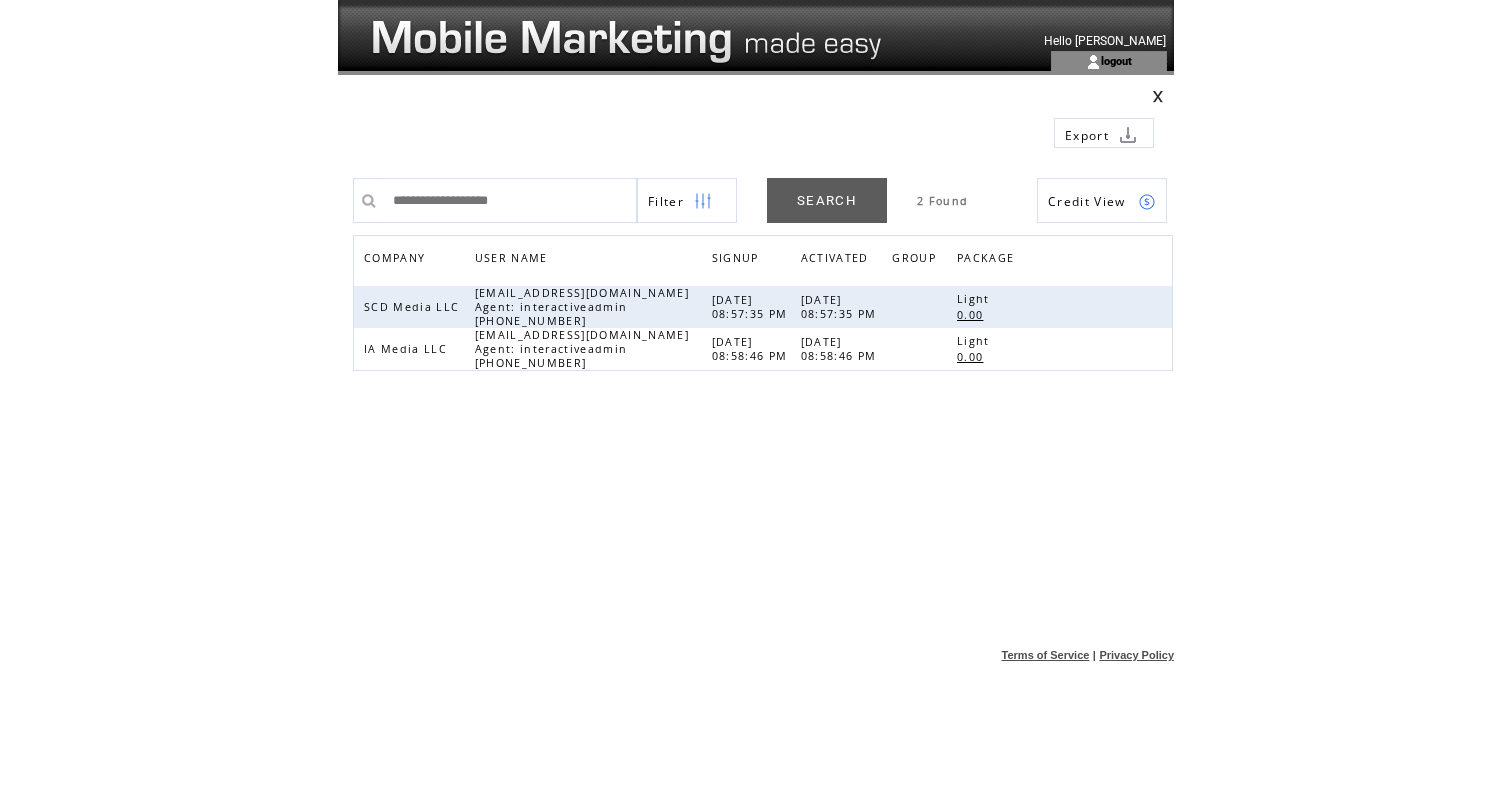 scroll, scrollTop: 0, scrollLeft: 0, axis: both 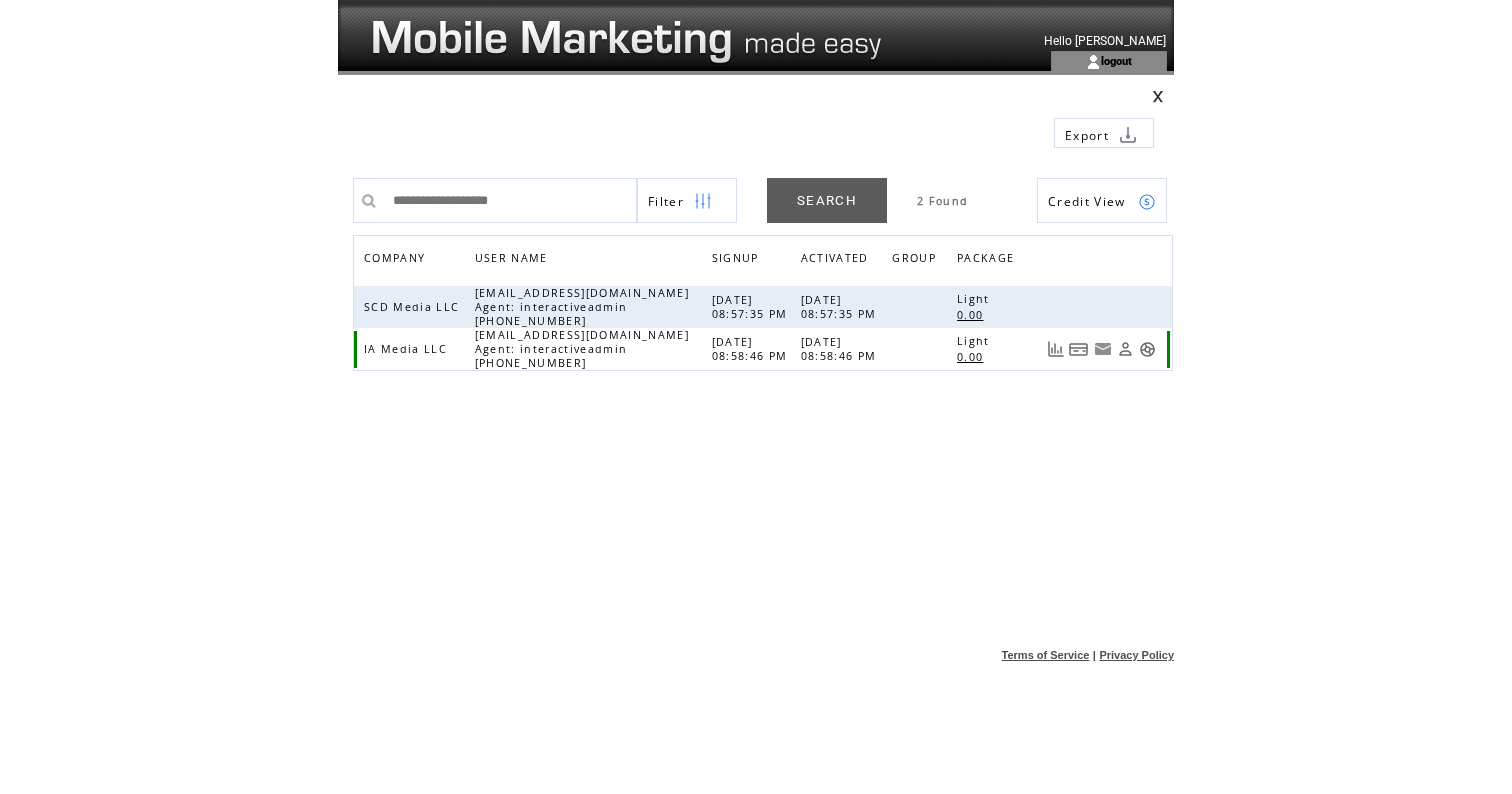 click at bounding box center [1147, 349] 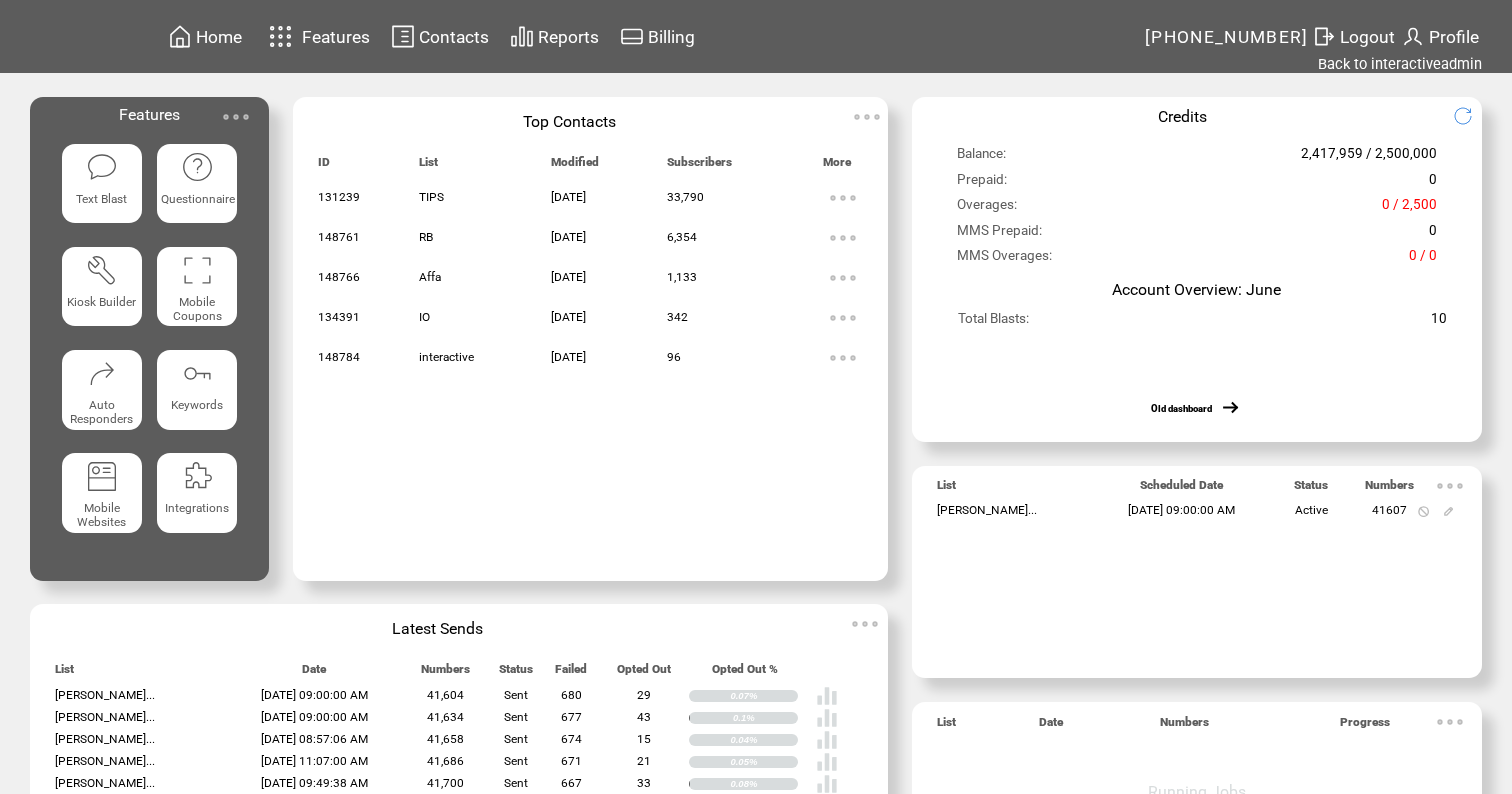 scroll, scrollTop: 0, scrollLeft: 0, axis: both 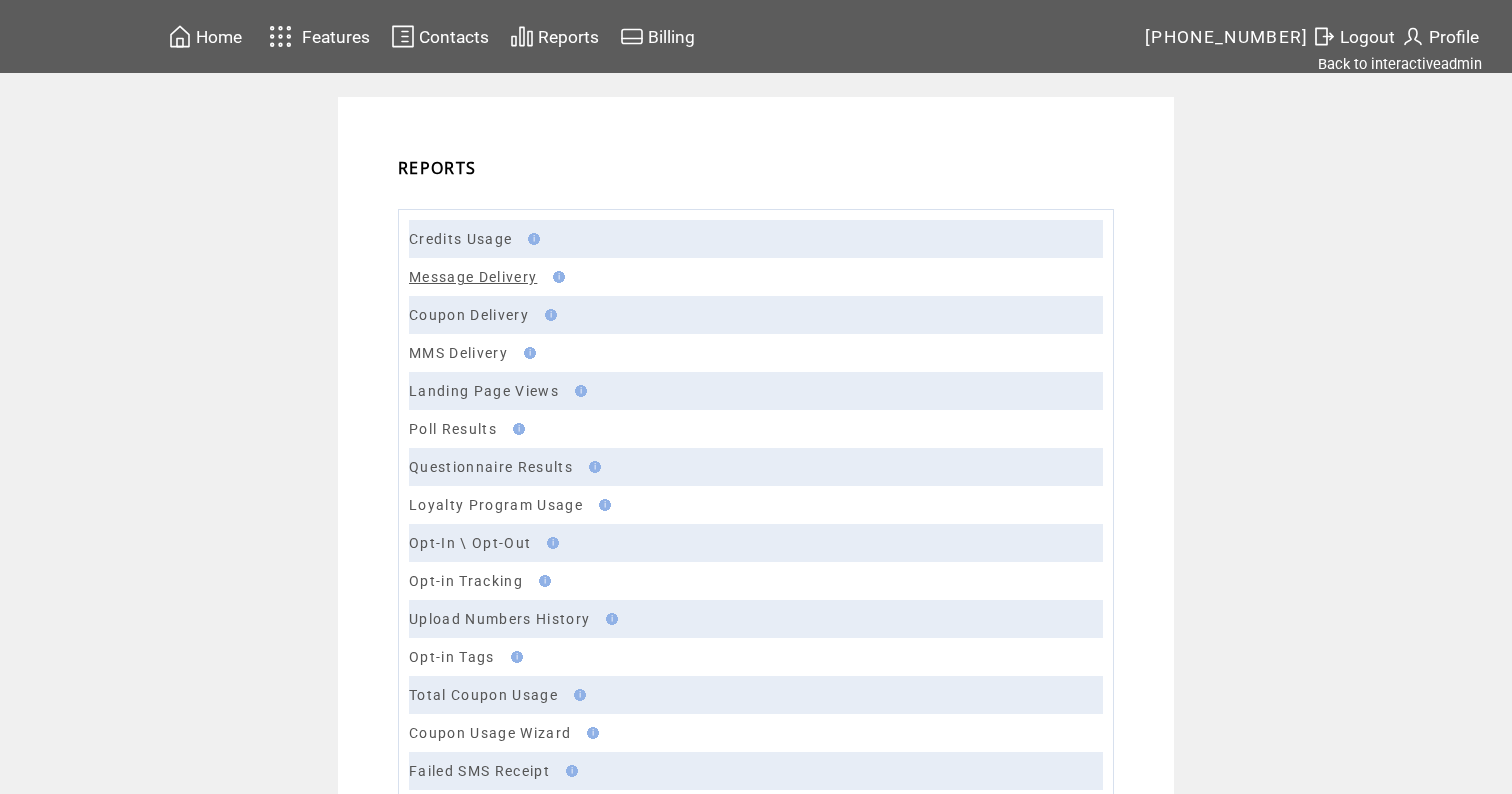 click on "Message Delivery" at bounding box center (473, 277) 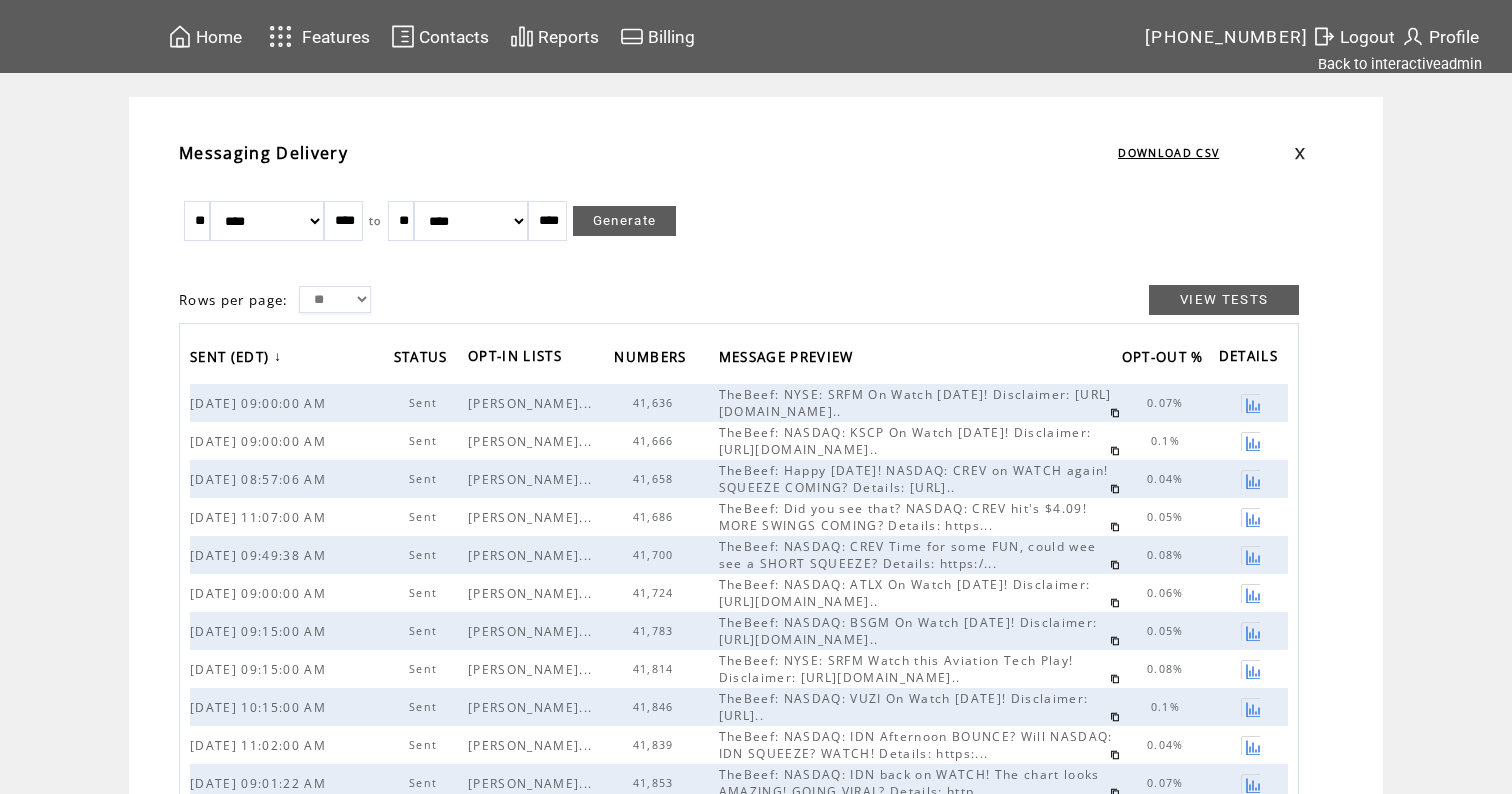 scroll, scrollTop: 0, scrollLeft: 0, axis: both 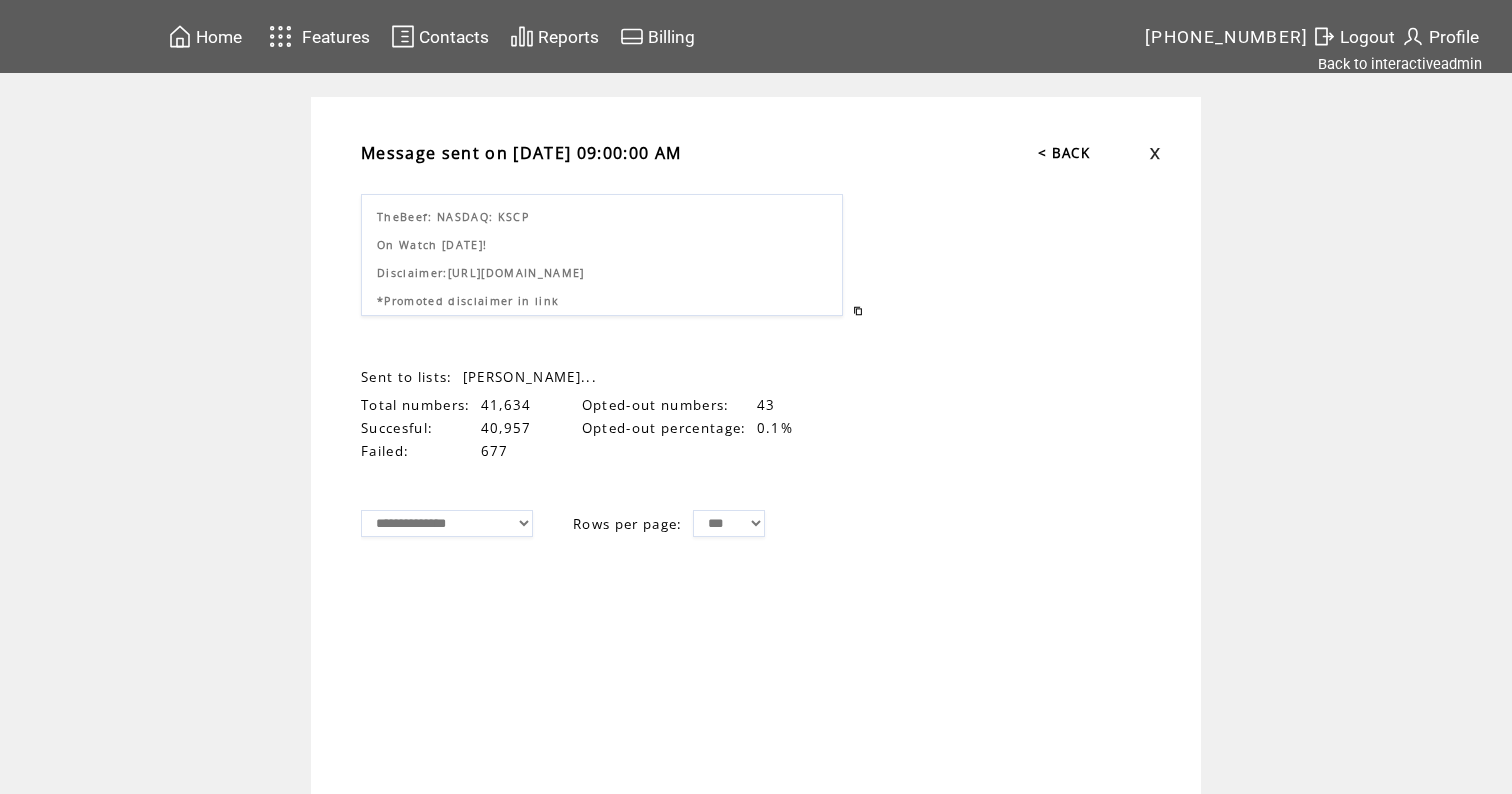 click on "< BACK" at bounding box center [1064, 153] 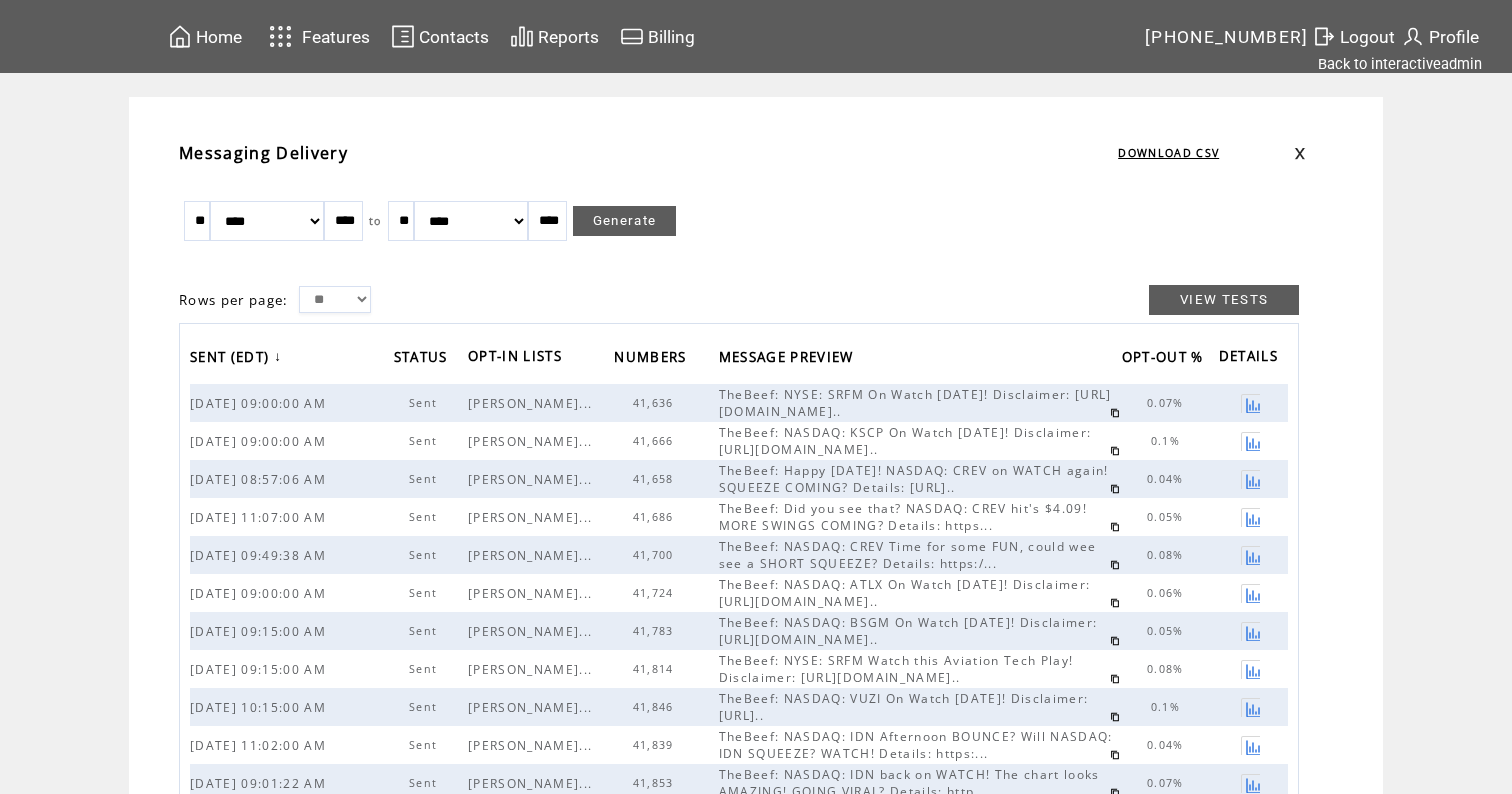 scroll, scrollTop: 0, scrollLeft: 0, axis: both 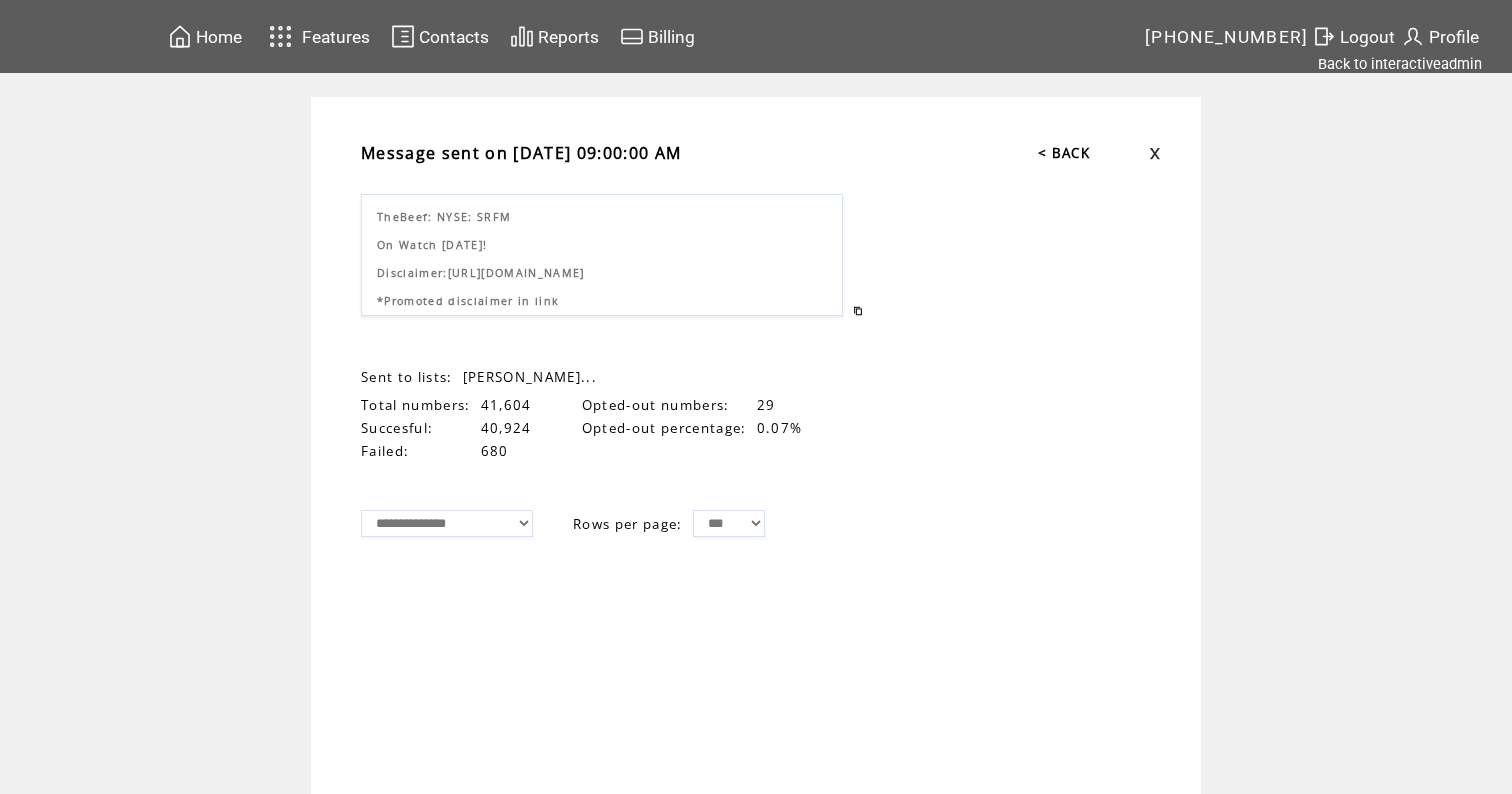 click on "Home" at bounding box center [219, 37] 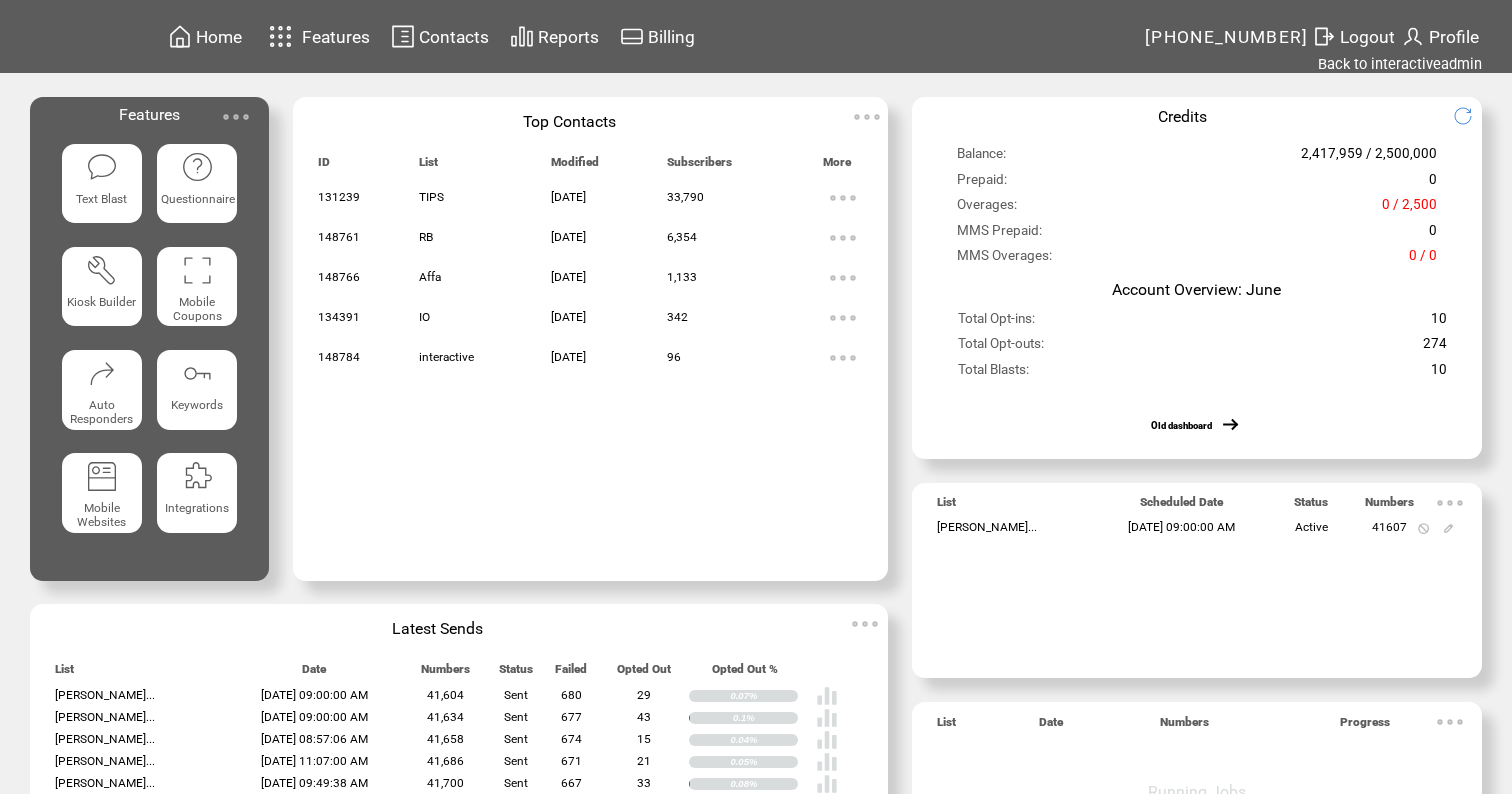 scroll, scrollTop: 0, scrollLeft: 0, axis: both 